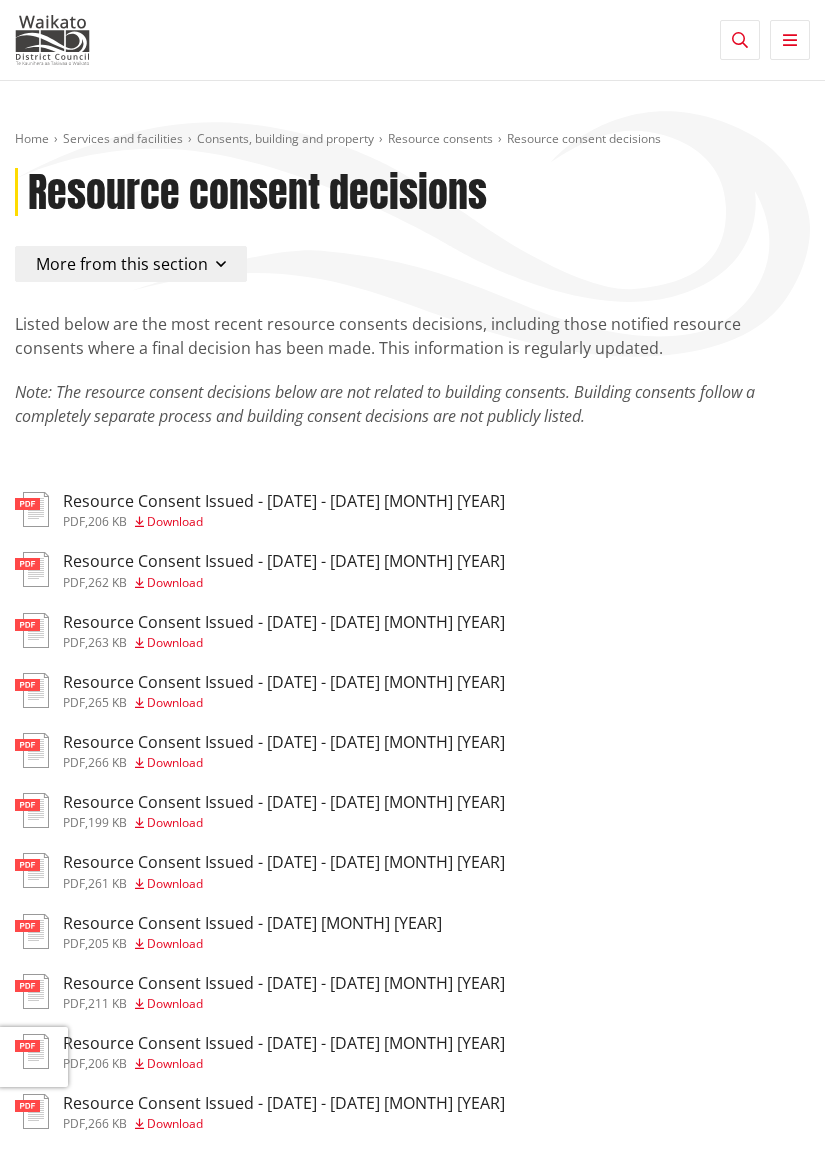 scroll, scrollTop: 0, scrollLeft: 0, axis: both 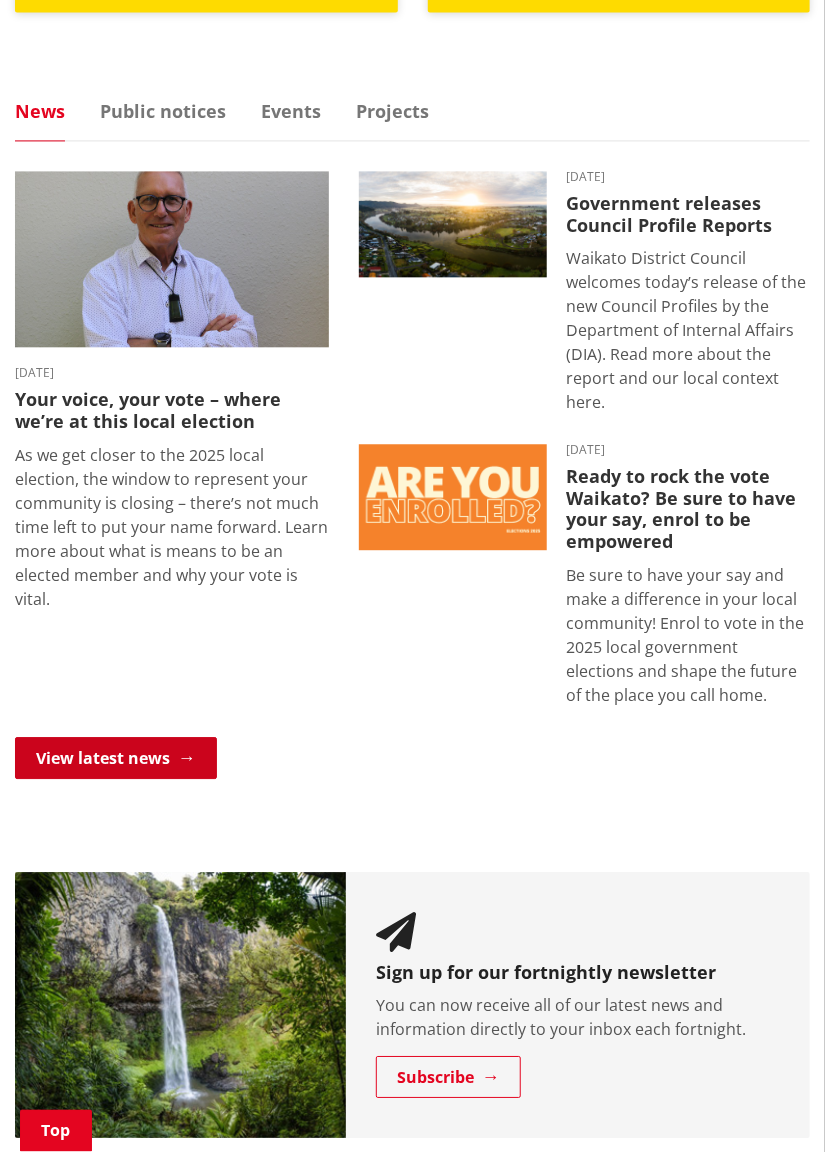 click on "View latest news" at bounding box center (116, 758) 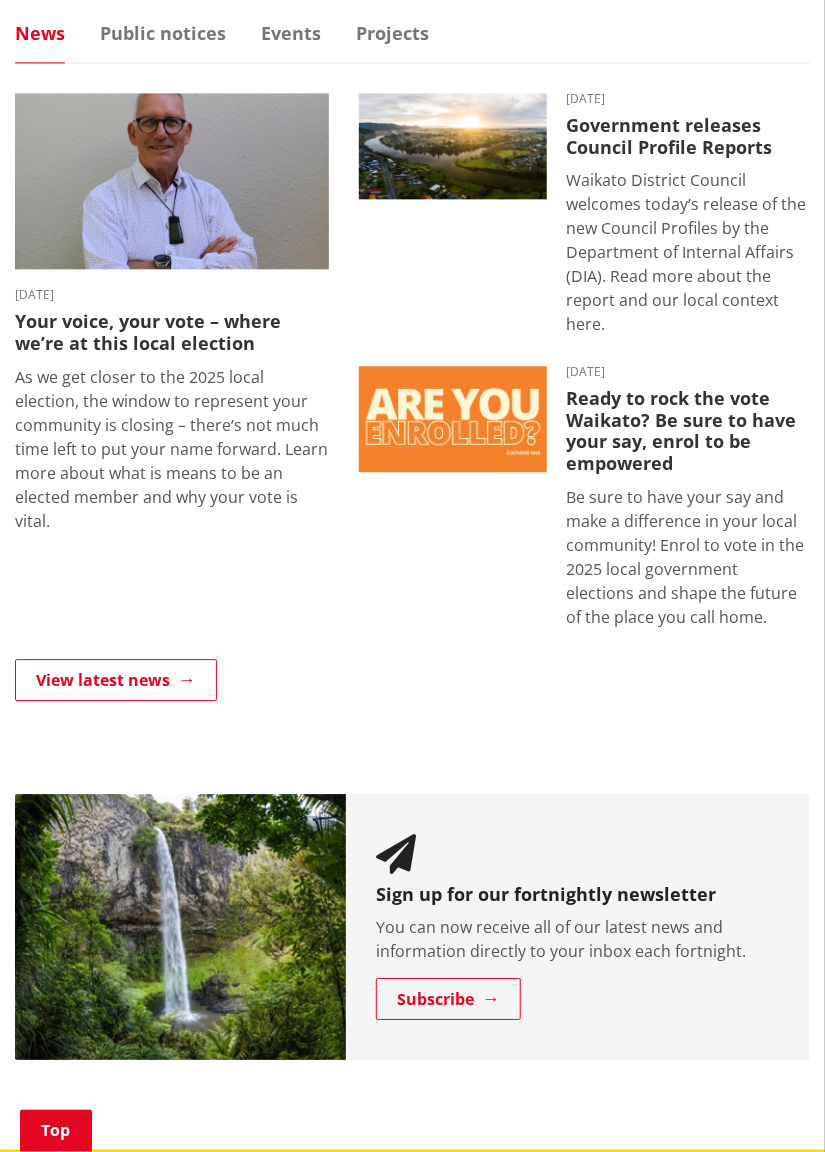 scroll, scrollTop: 1133, scrollLeft: 0, axis: vertical 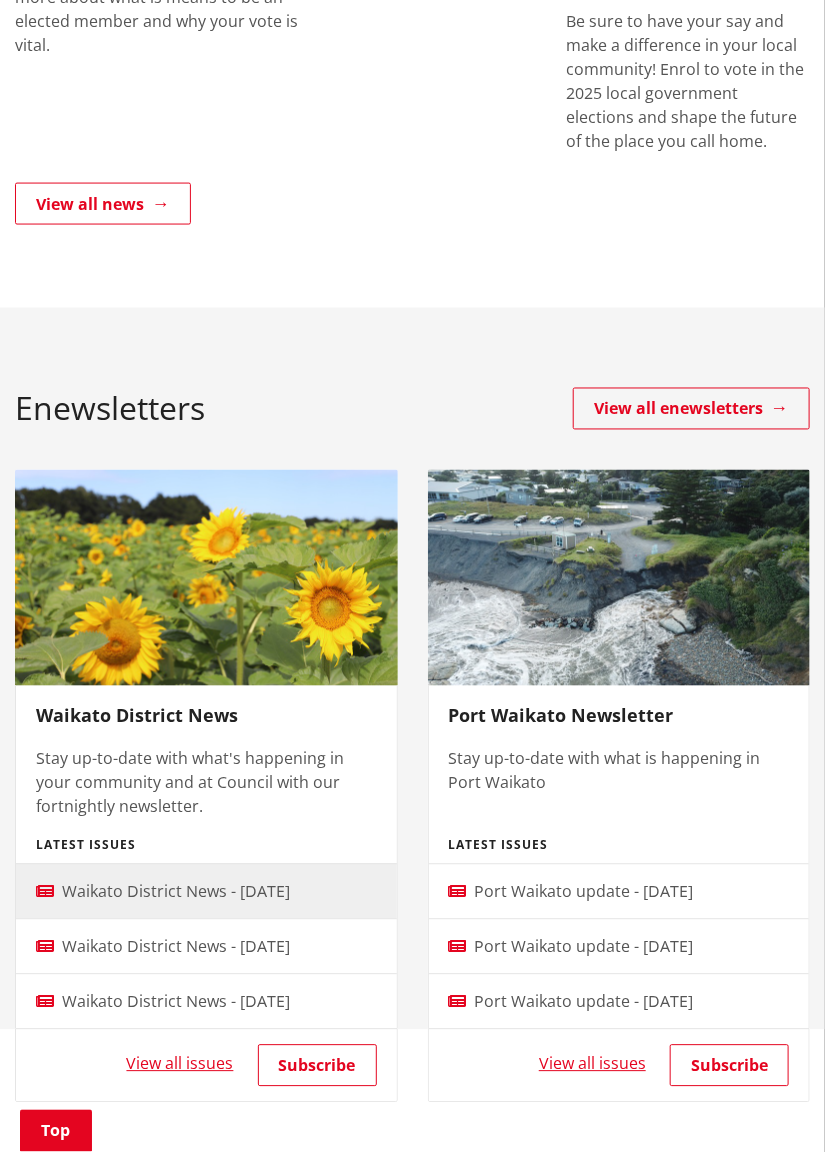 click on "Waikato District News - [DATE]" at bounding box center (176, 892) 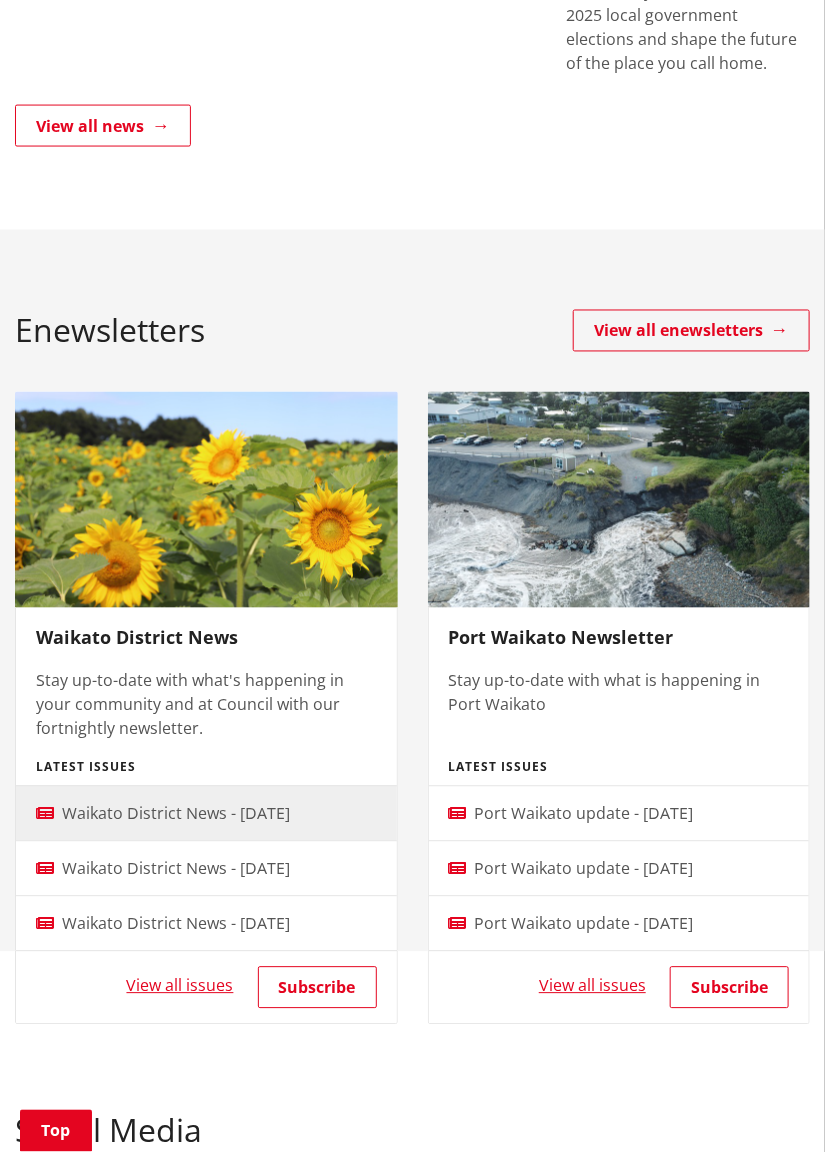 scroll, scrollTop: 766, scrollLeft: 0, axis: vertical 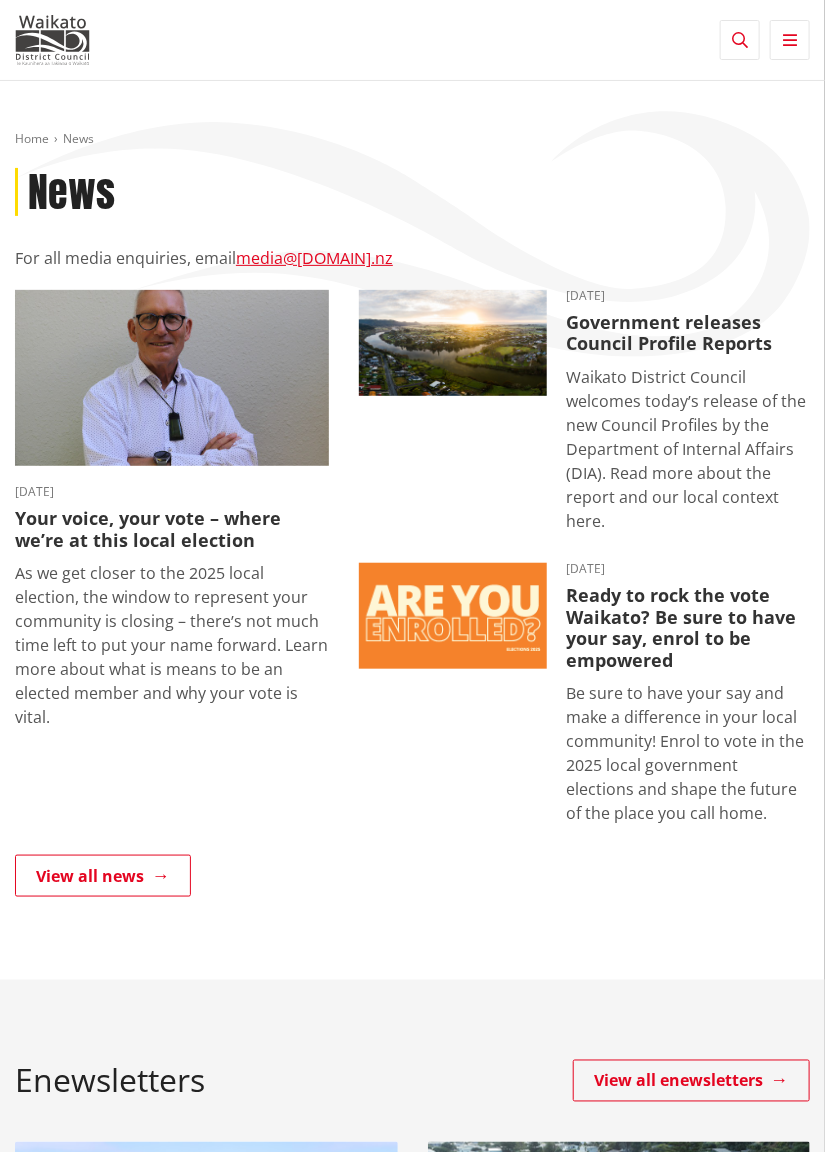 click on "News" at bounding box center [78, 138] 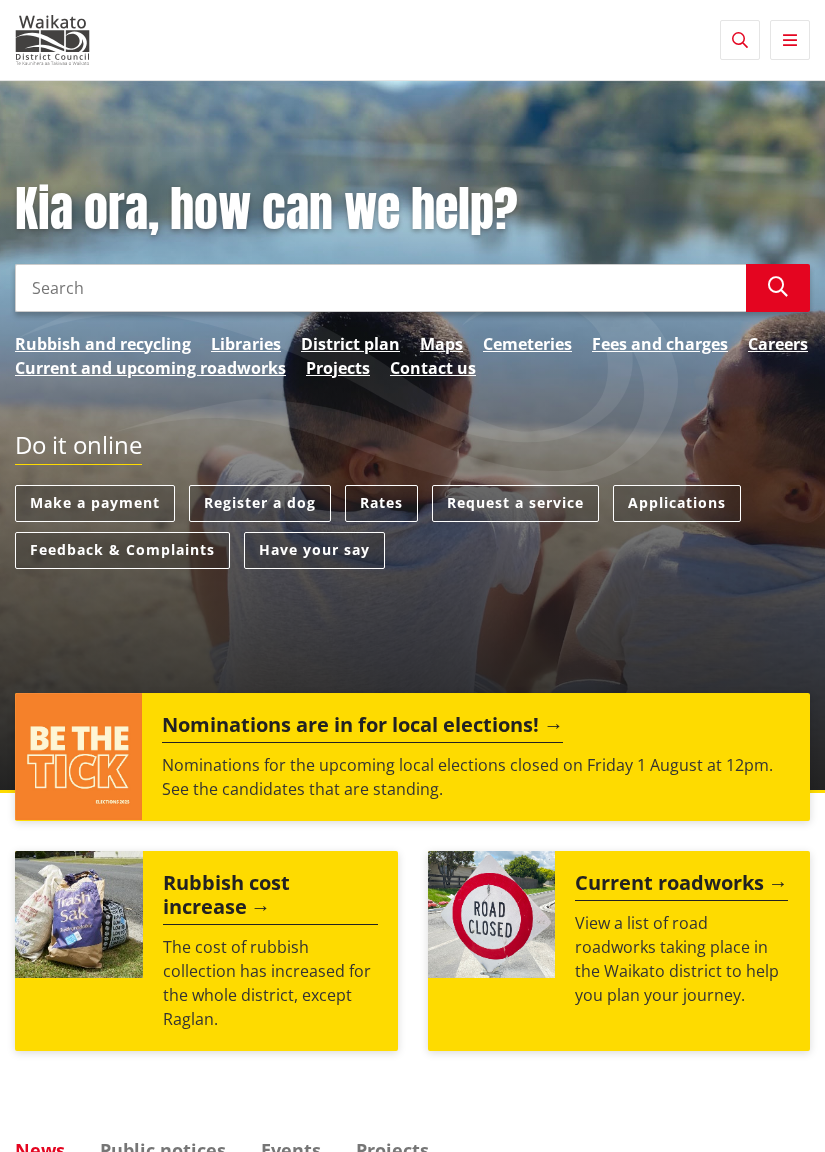 scroll, scrollTop: 0, scrollLeft: 0, axis: both 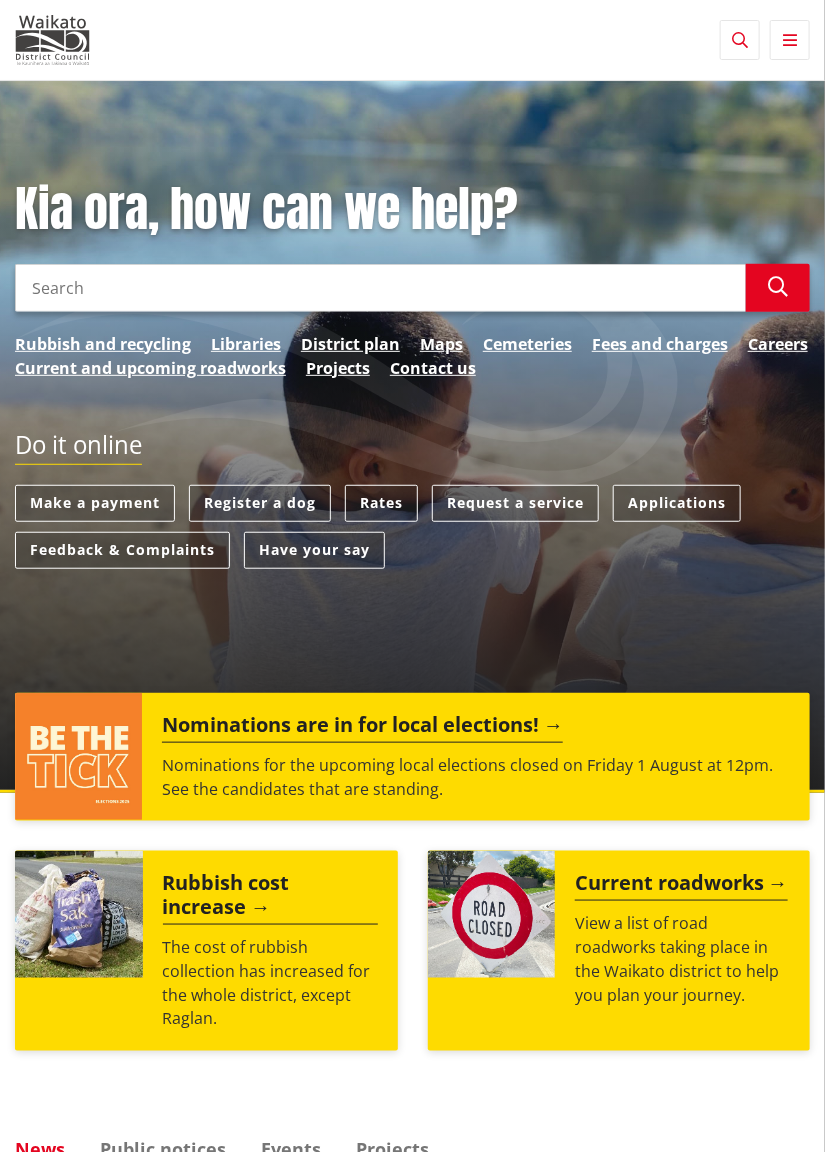 click on "Search" at bounding box center (380, 288) 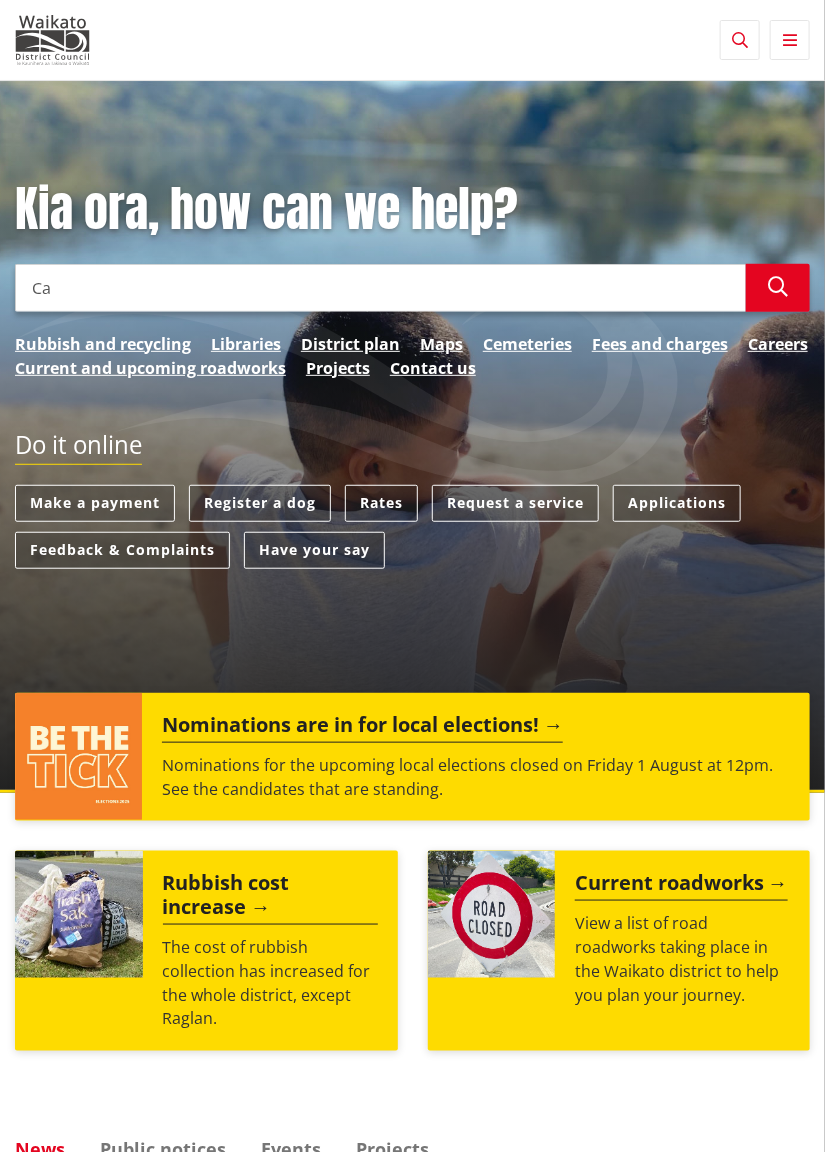 type on "C" 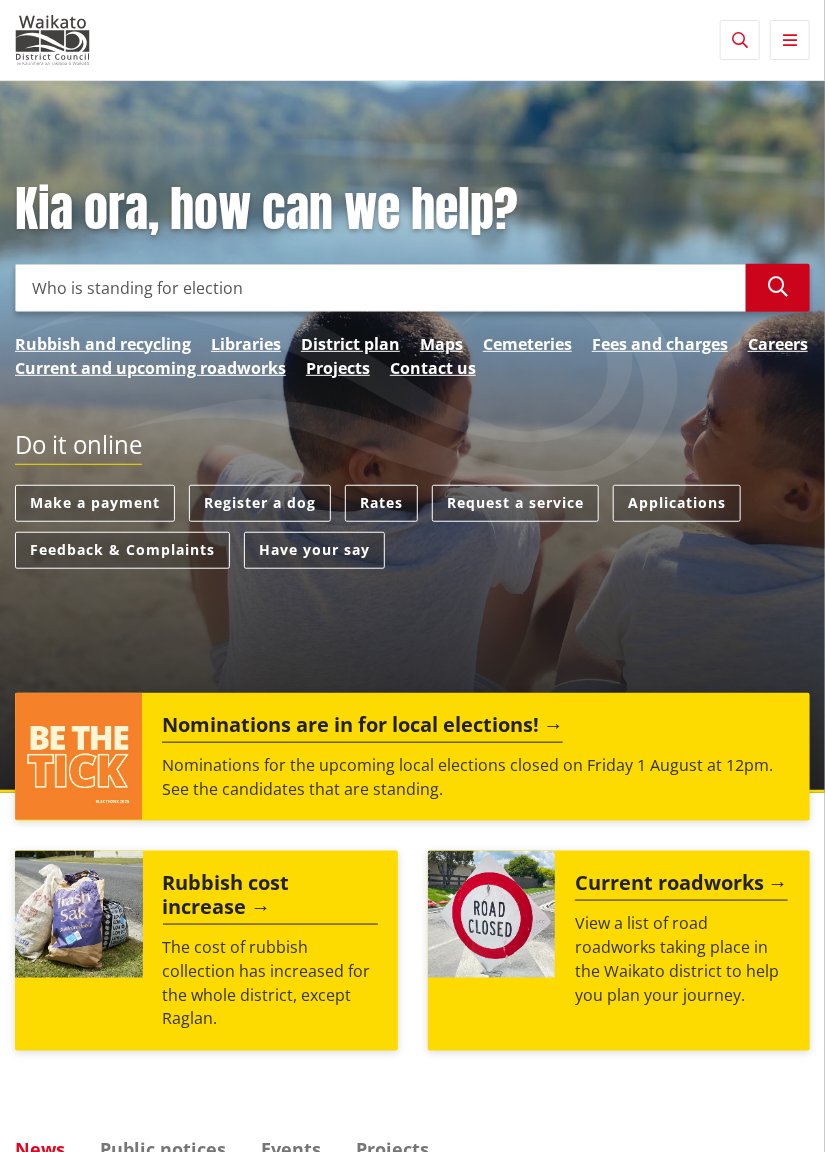 type on "Who is standing for election" 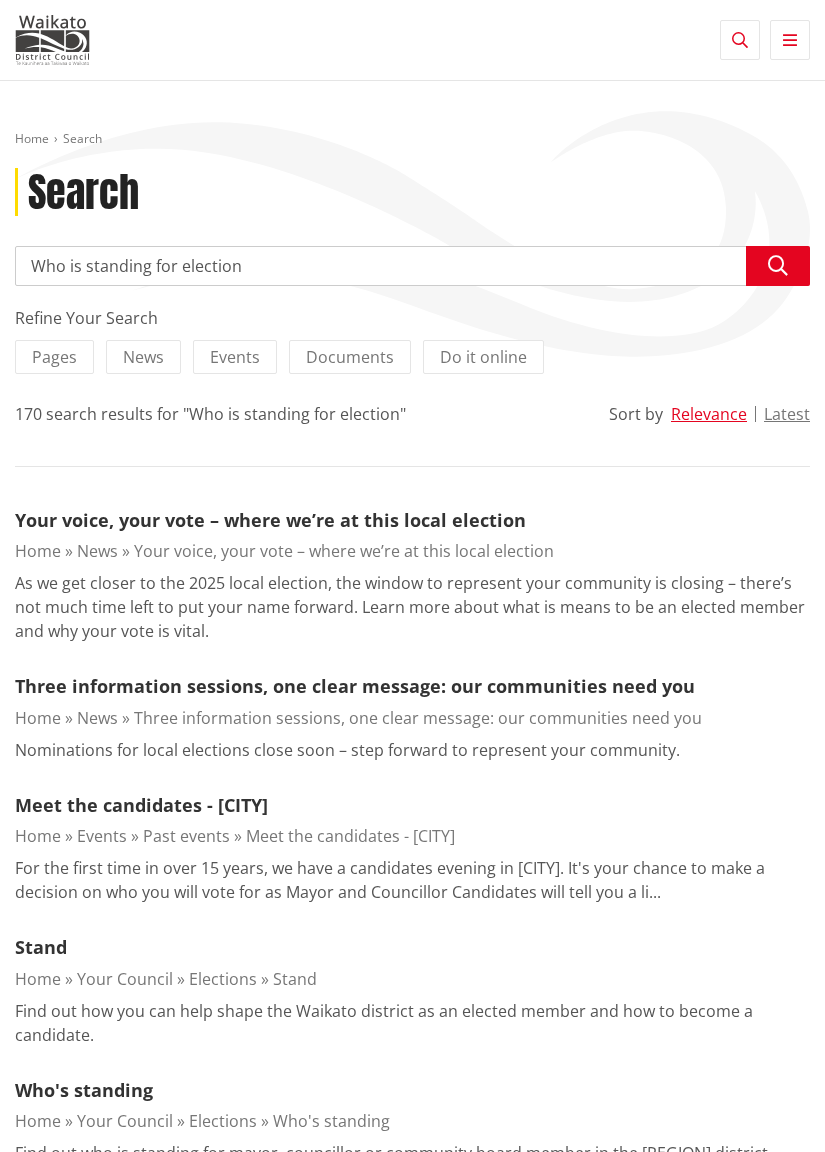 scroll, scrollTop: 0, scrollLeft: 0, axis: both 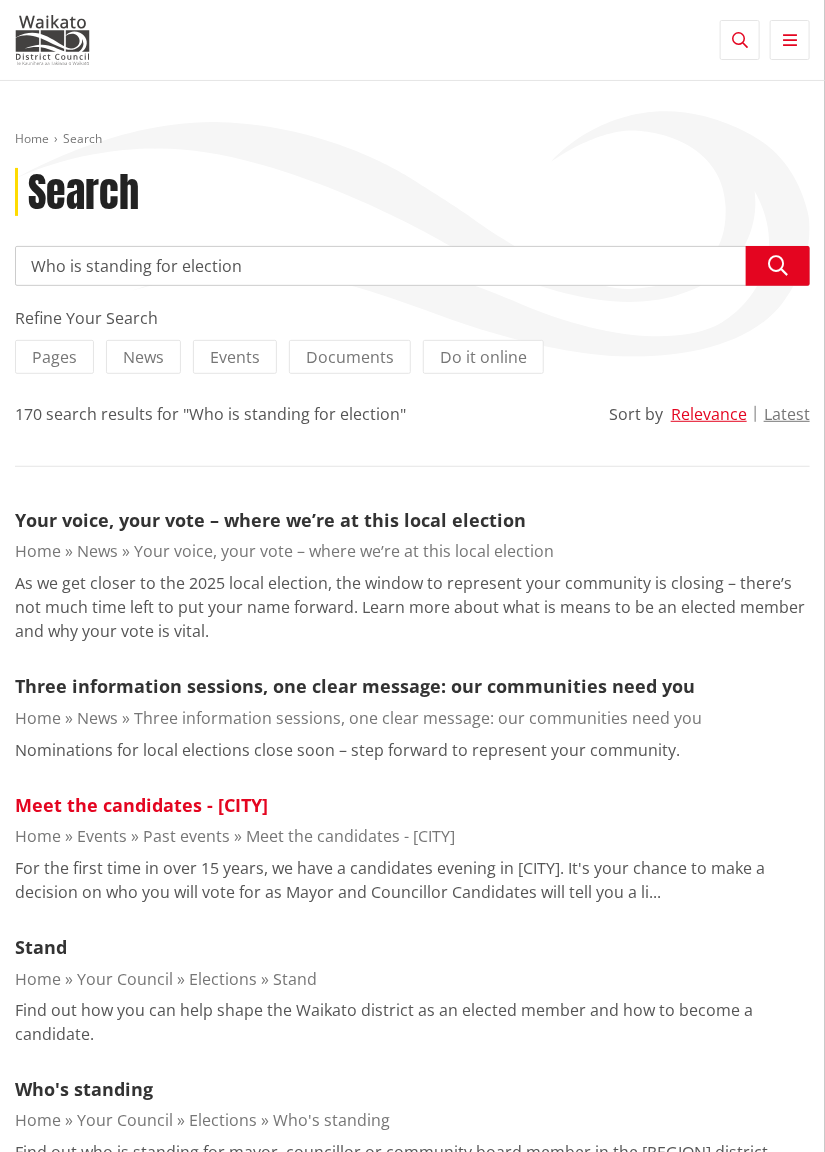 click on "Meet the candidates - [CITY]" at bounding box center (141, 805) 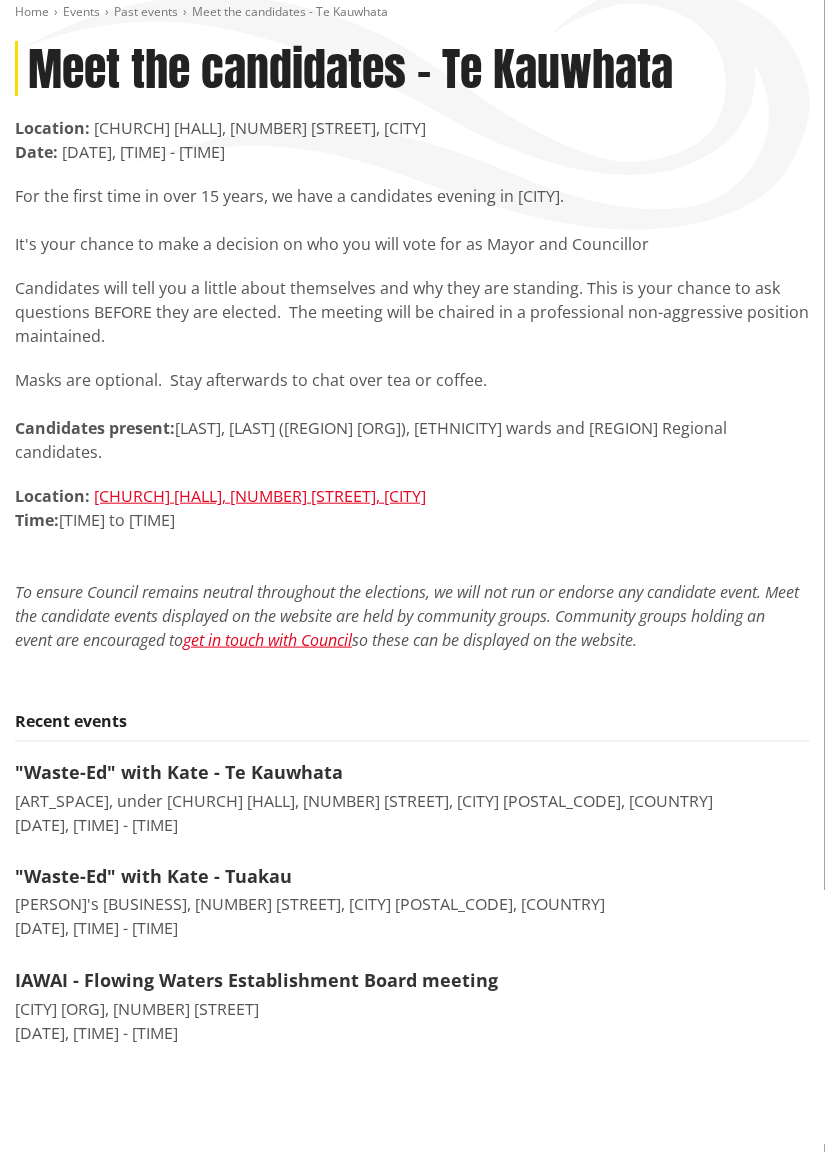 scroll, scrollTop: 0, scrollLeft: 0, axis: both 